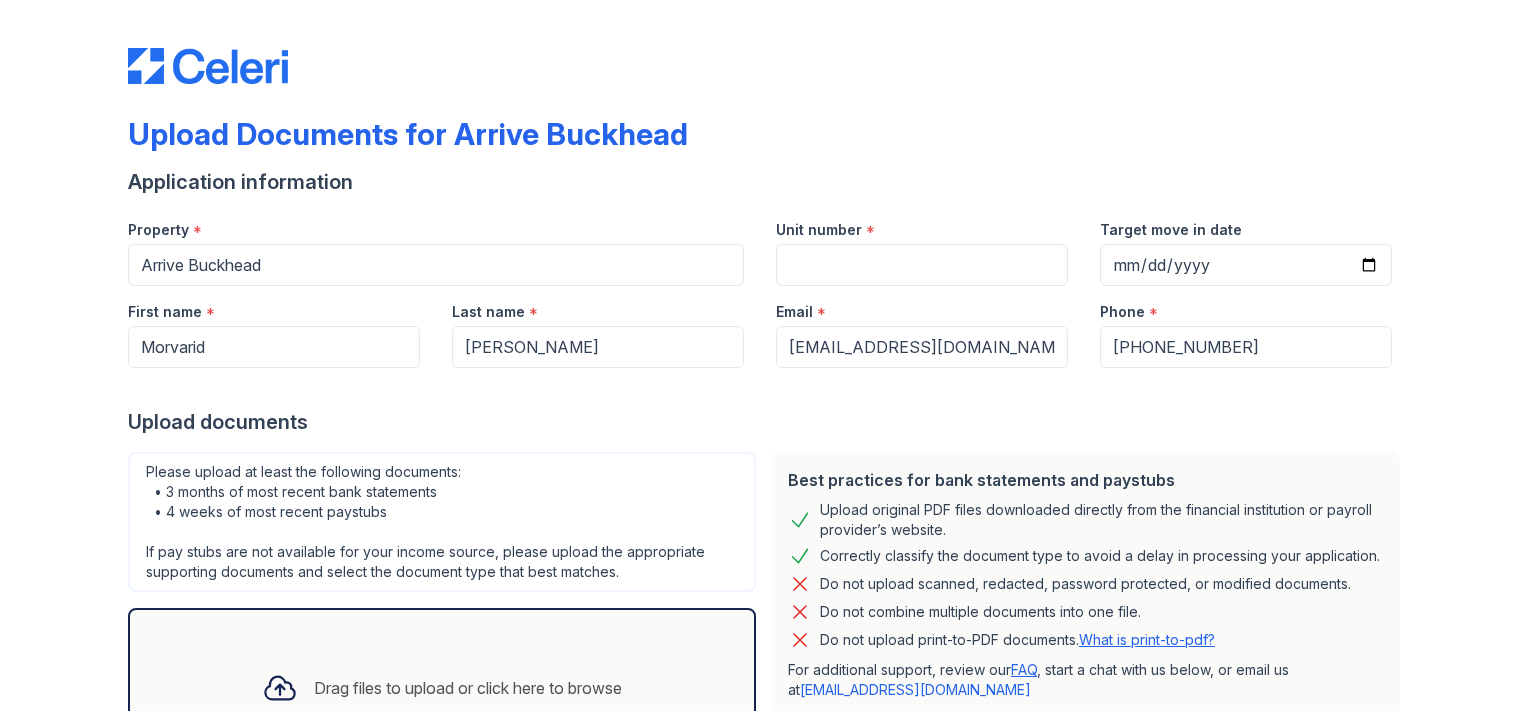scroll, scrollTop: 0, scrollLeft: 0, axis: both 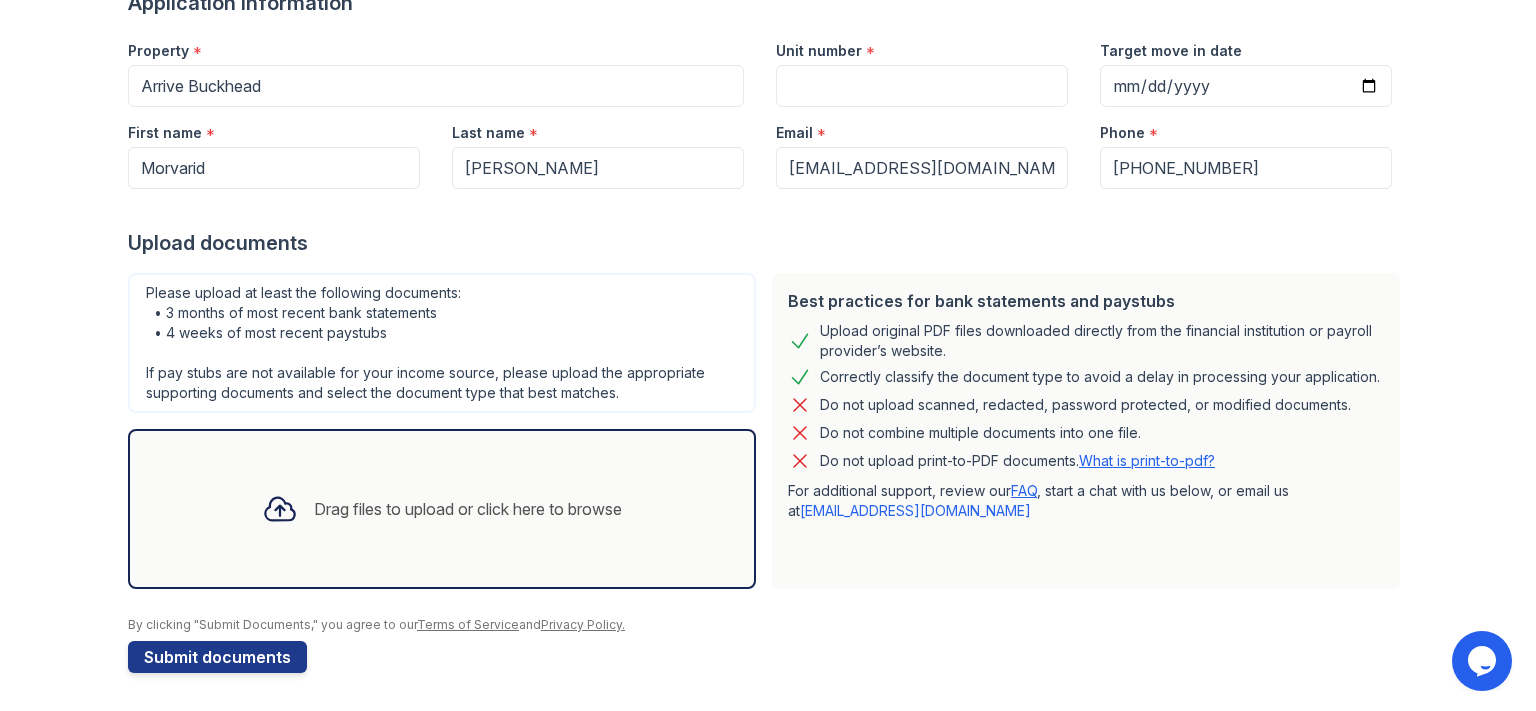click on "Drag files to upload or click here to browse" at bounding box center (442, 509) 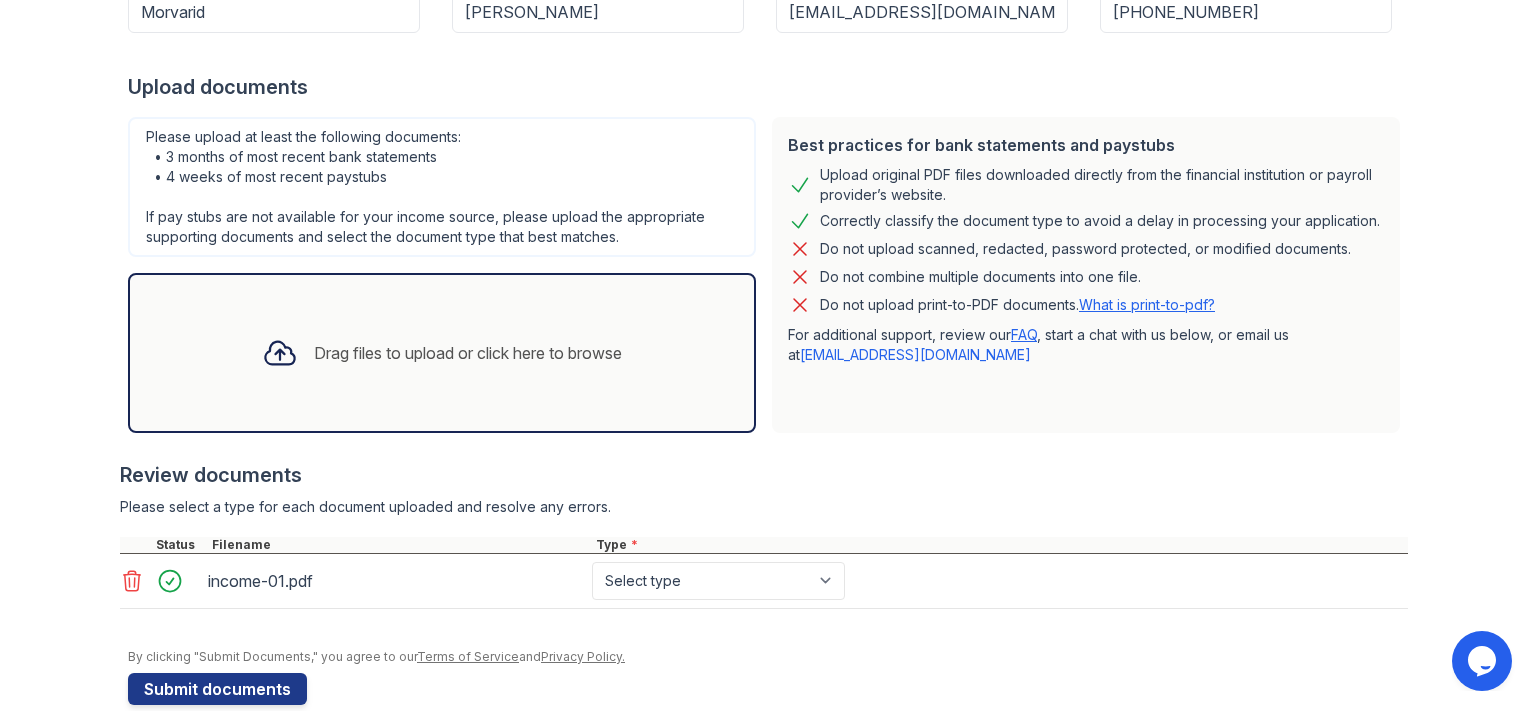 scroll, scrollTop: 366, scrollLeft: 0, axis: vertical 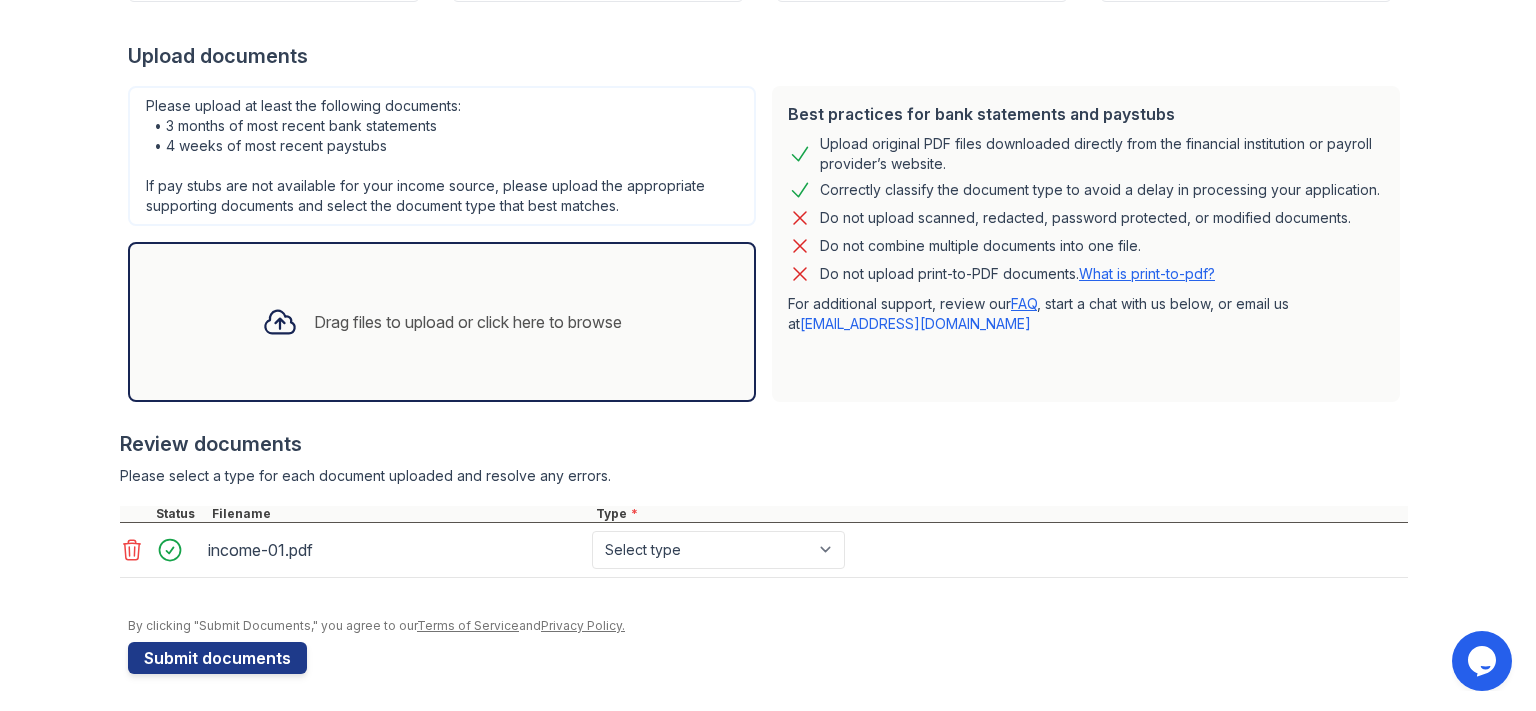 click on "Drag files to upload or click here to browse" at bounding box center (468, 322) 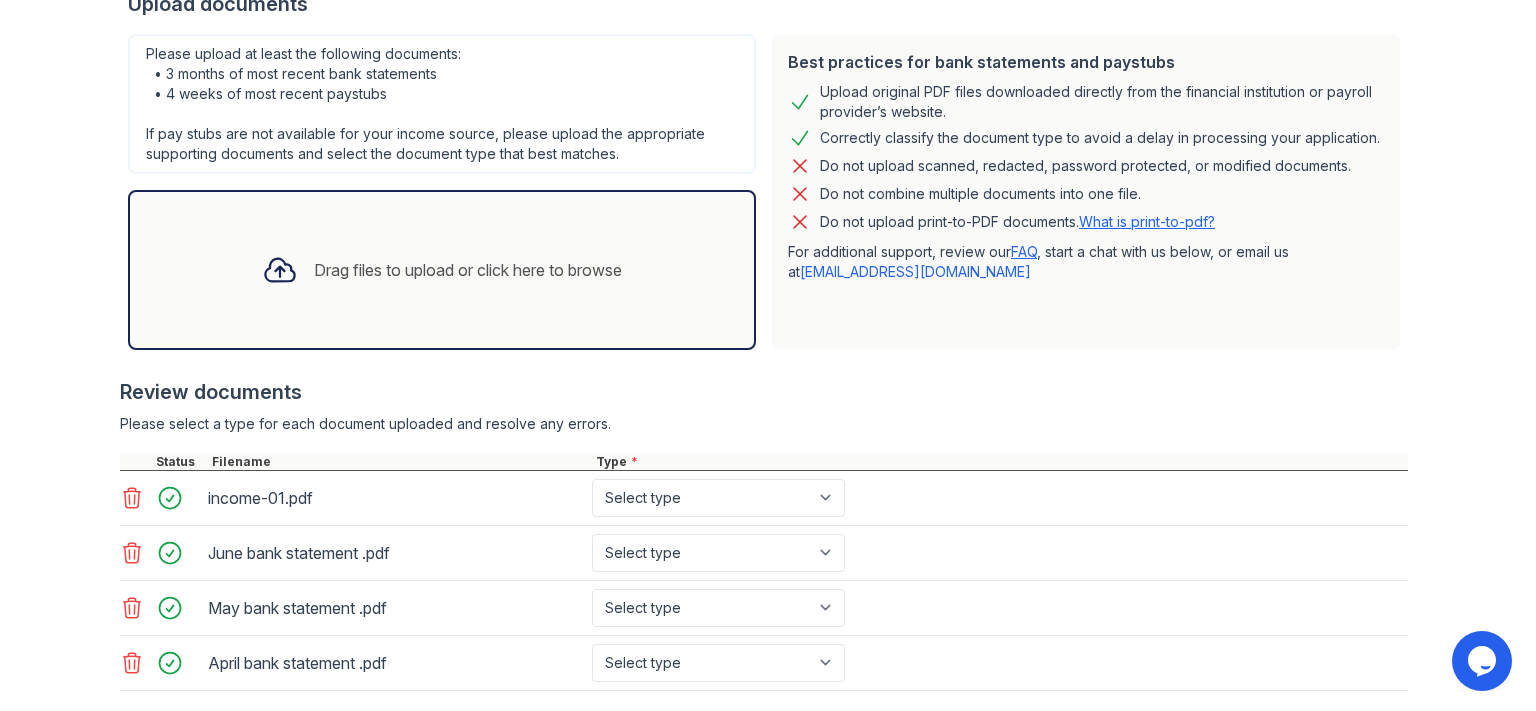 scroll, scrollTop: 530, scrollLeft: 0, axis: vertical 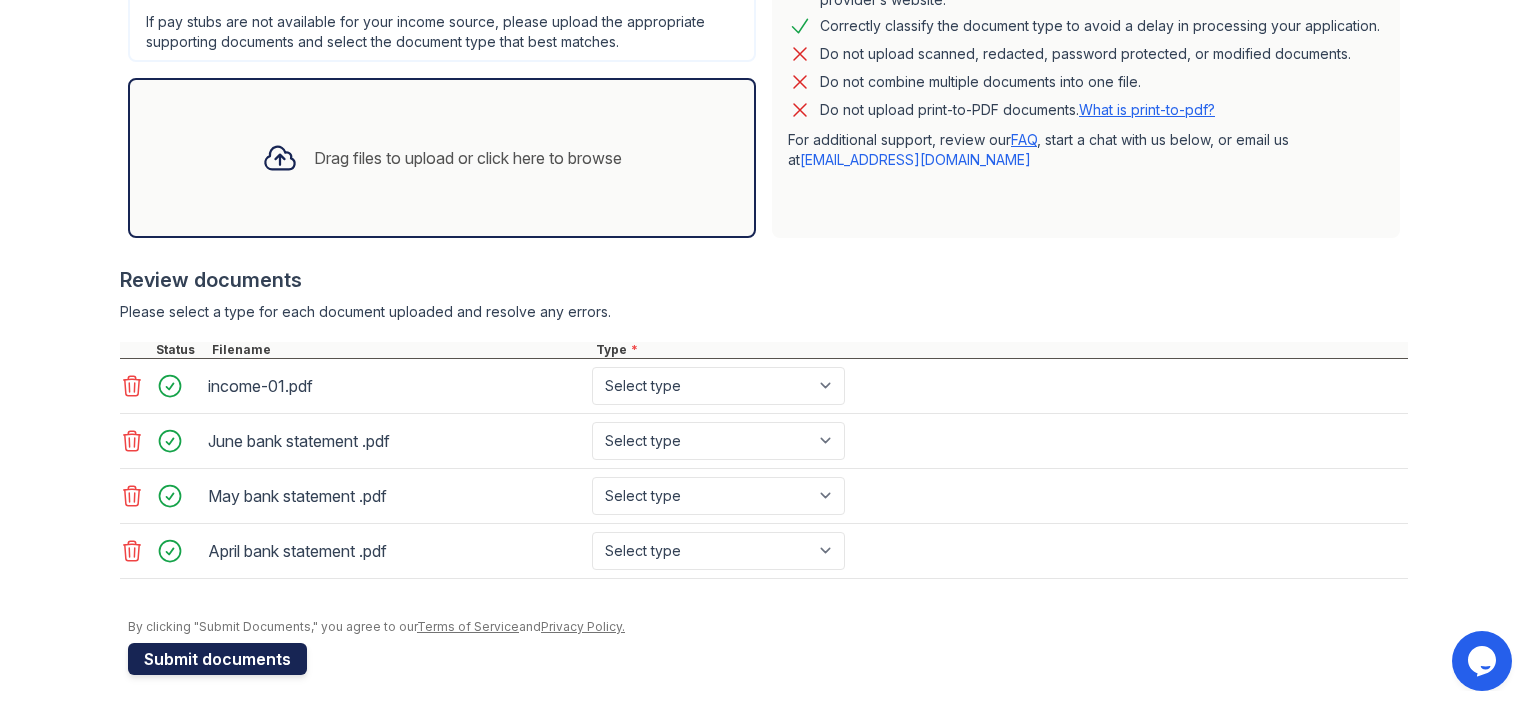 click on "Submit documents" at bounding box center (217, 659) 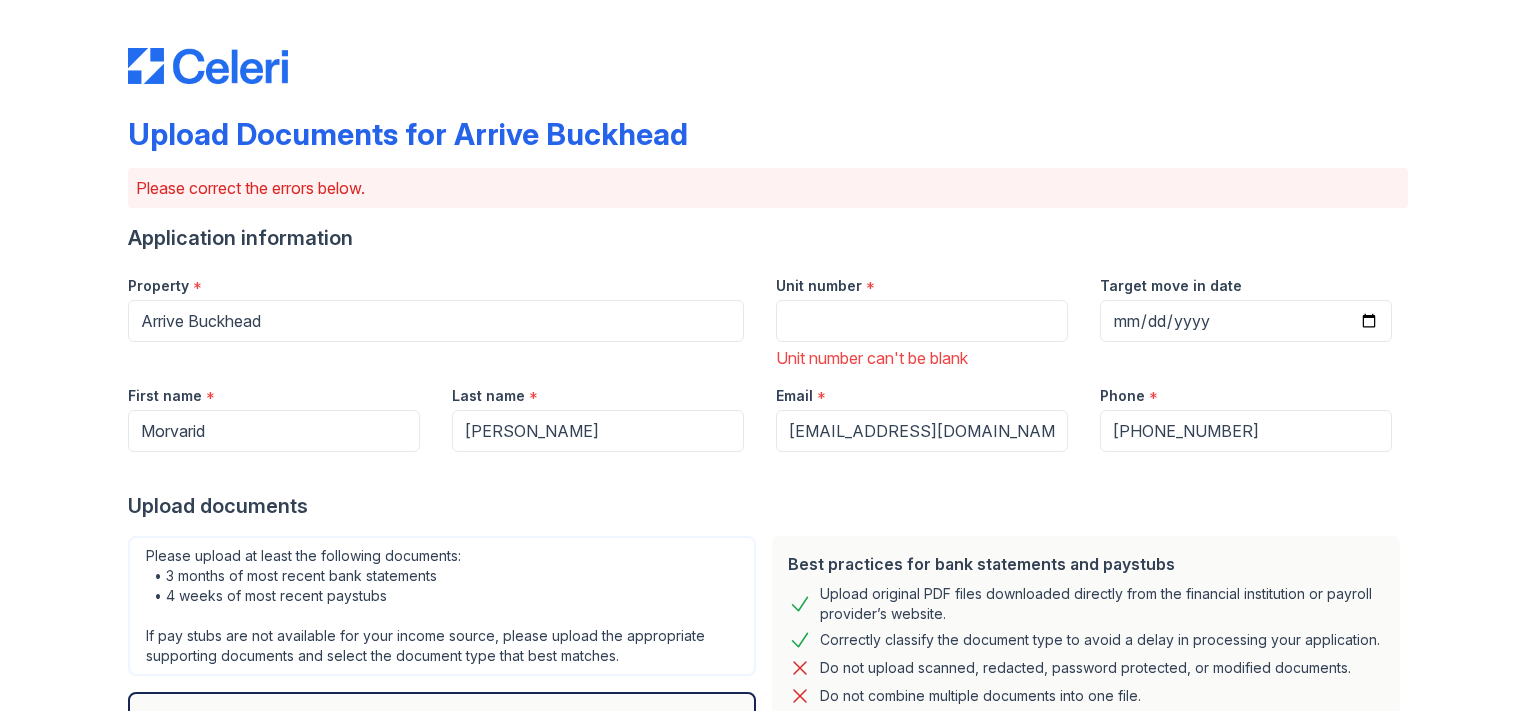 click at bounding box center (768, 472) 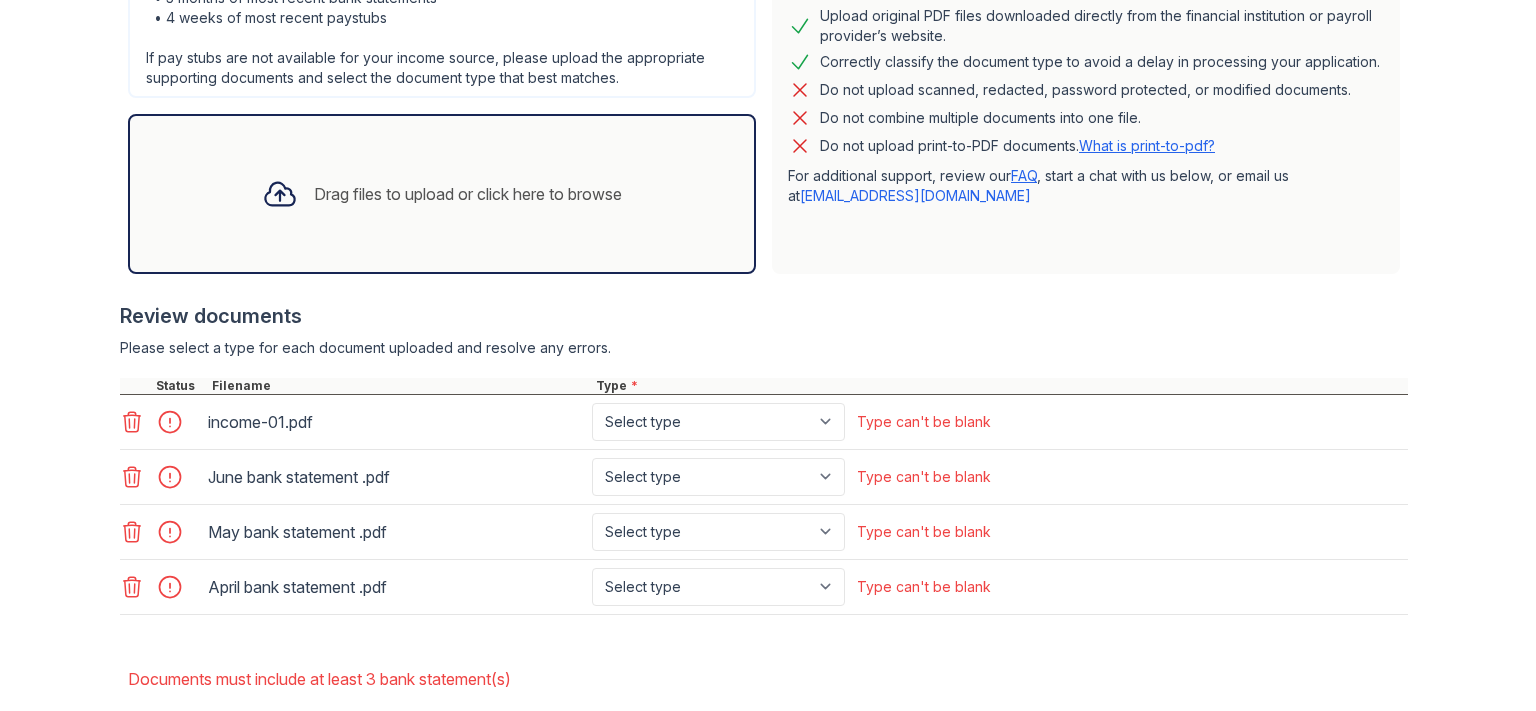 scroll, scrollTop: 582, scrollLeft: 0, axis: vertical 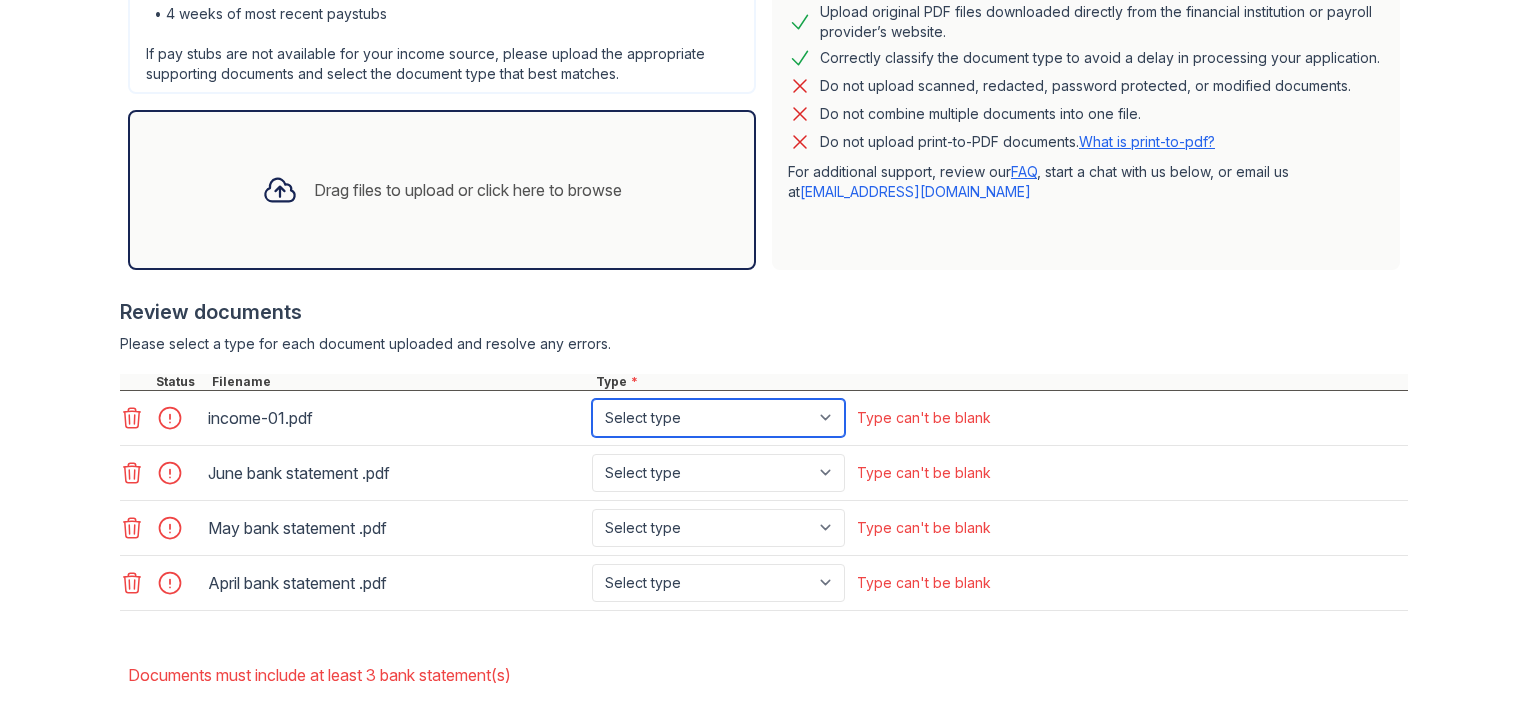 click on "Select type
Paystub
Bank Statement
Offer Letter
Tax Documents
Benefit Award Letter
Investment Account Statement
Other" at bounding box center [718, 418] 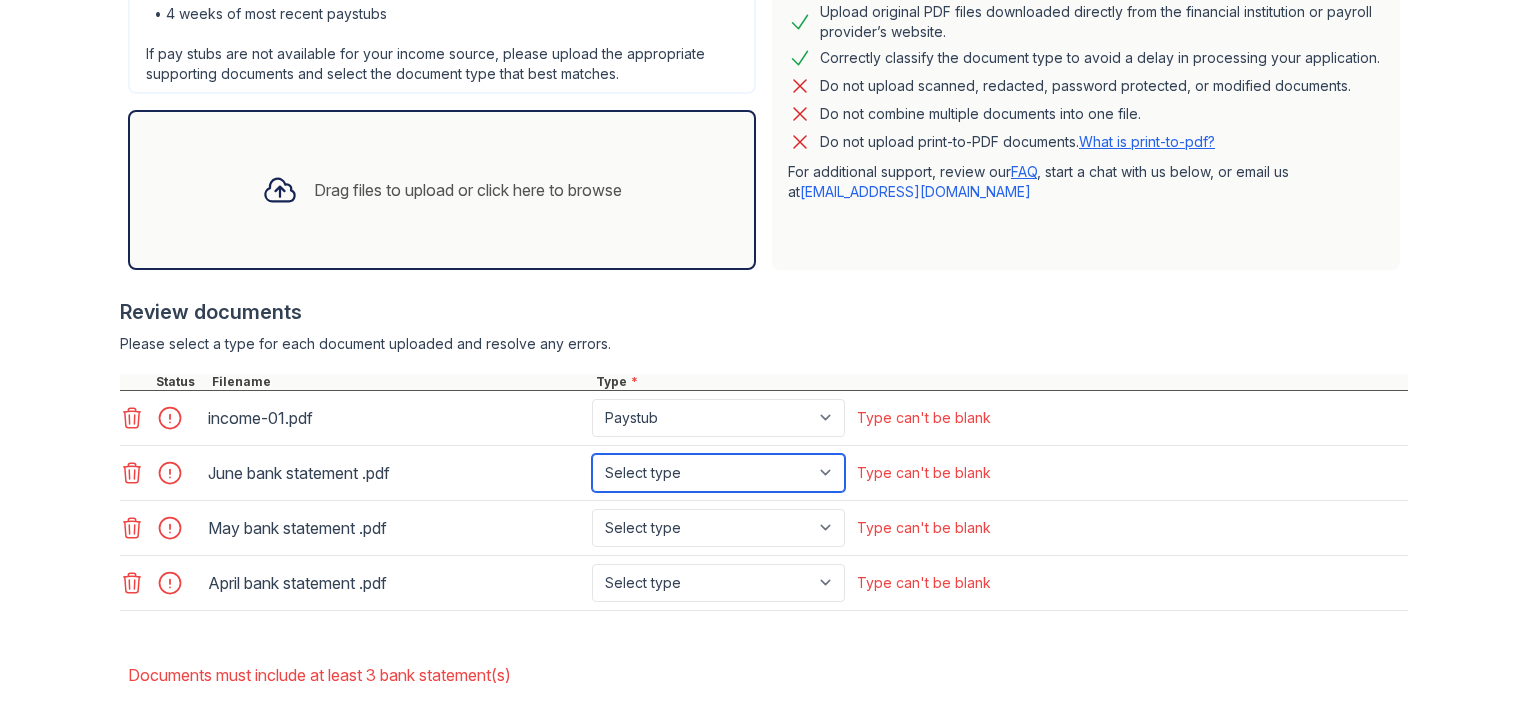 click on "Select type
Paystub
Bank Statement
Offer Letter
Tax Documents
Benefit Award Letter
Investment Account Statement
Other" at bounding box center (718, 473) 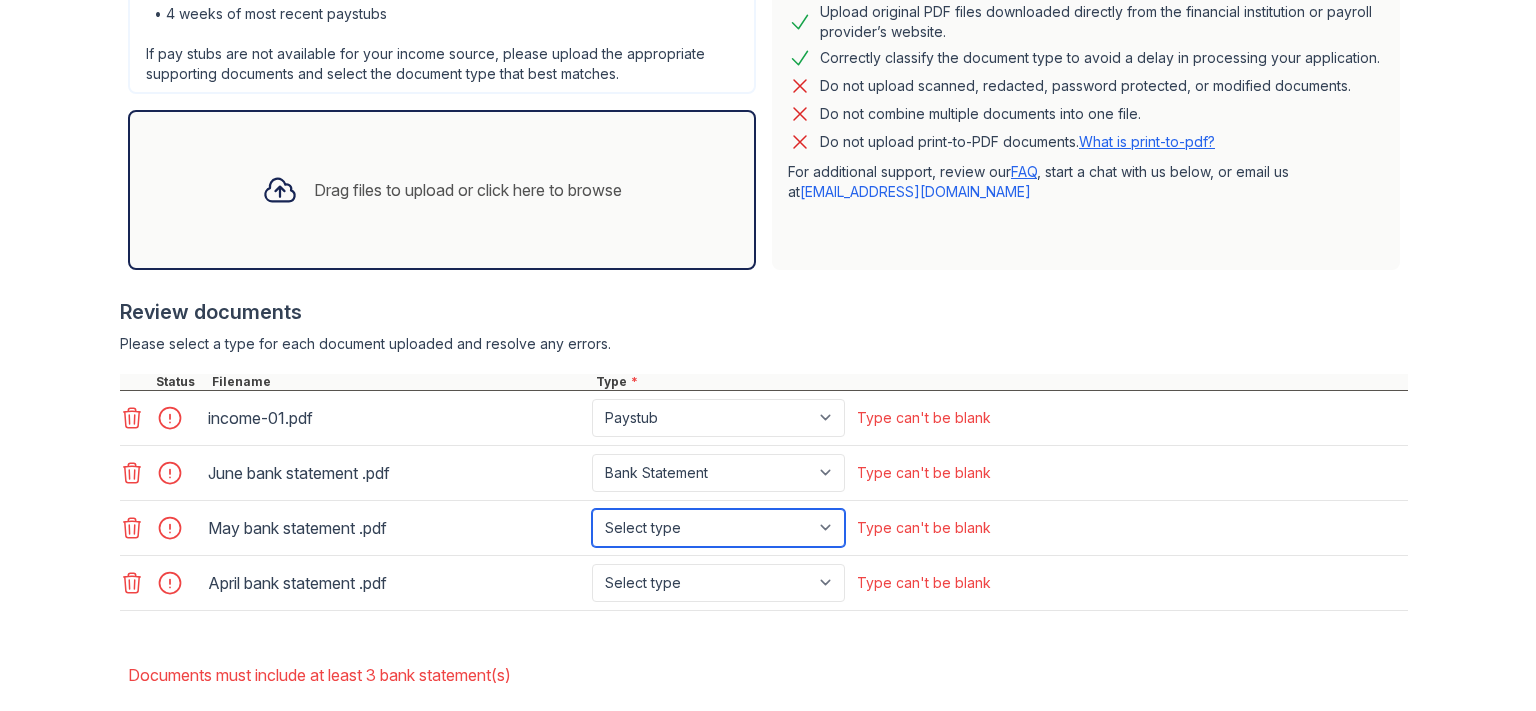 click on "Select type
Paystub
Bank Statement
Offer Letter
Tax Documents
Benefit Award Letter
Investment Account Statement
Other" at bounding box center [718, 528] 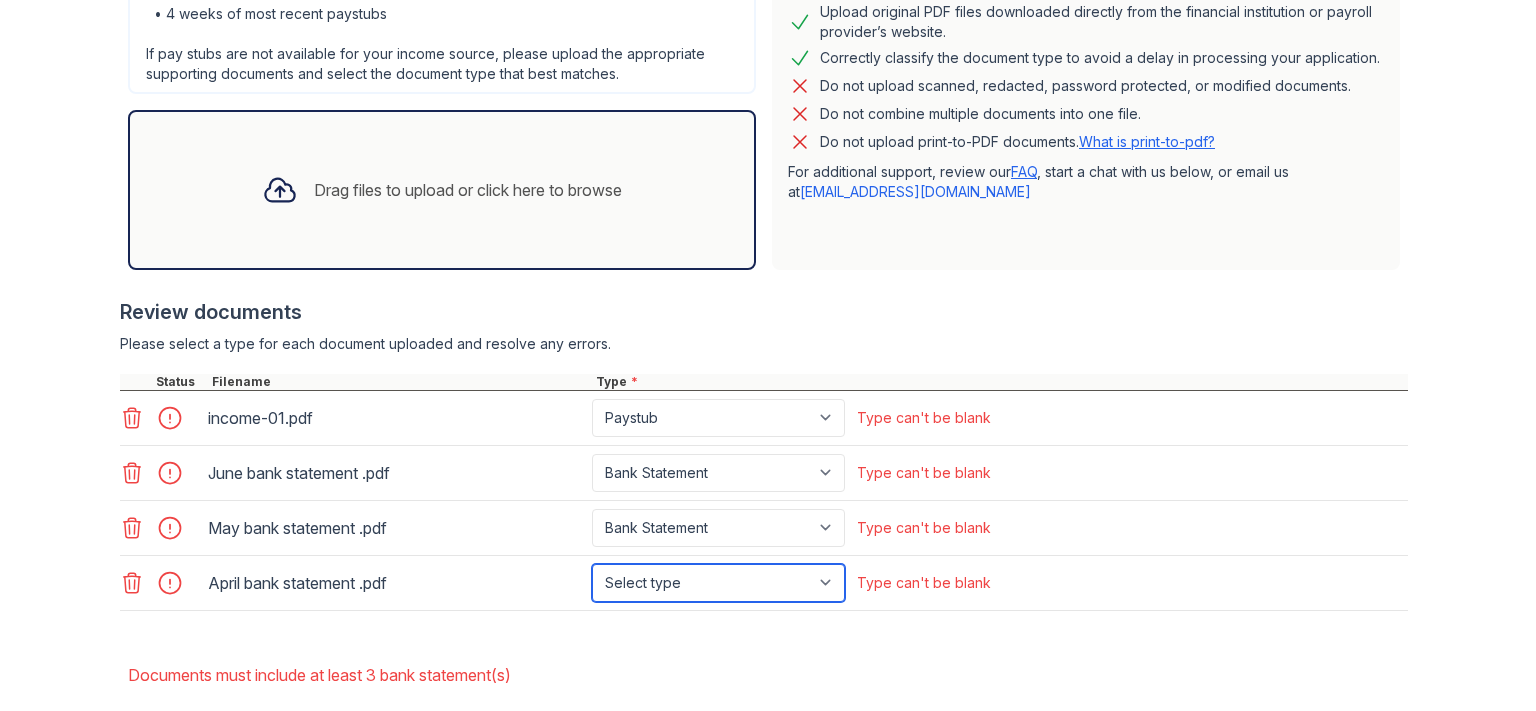 click on "Select type
Paystub
Bank Statement
Offer Letter
Tax Documents
Benefit Award Letter
Investment Account Statement
Other" at bounding box center [718, 583] 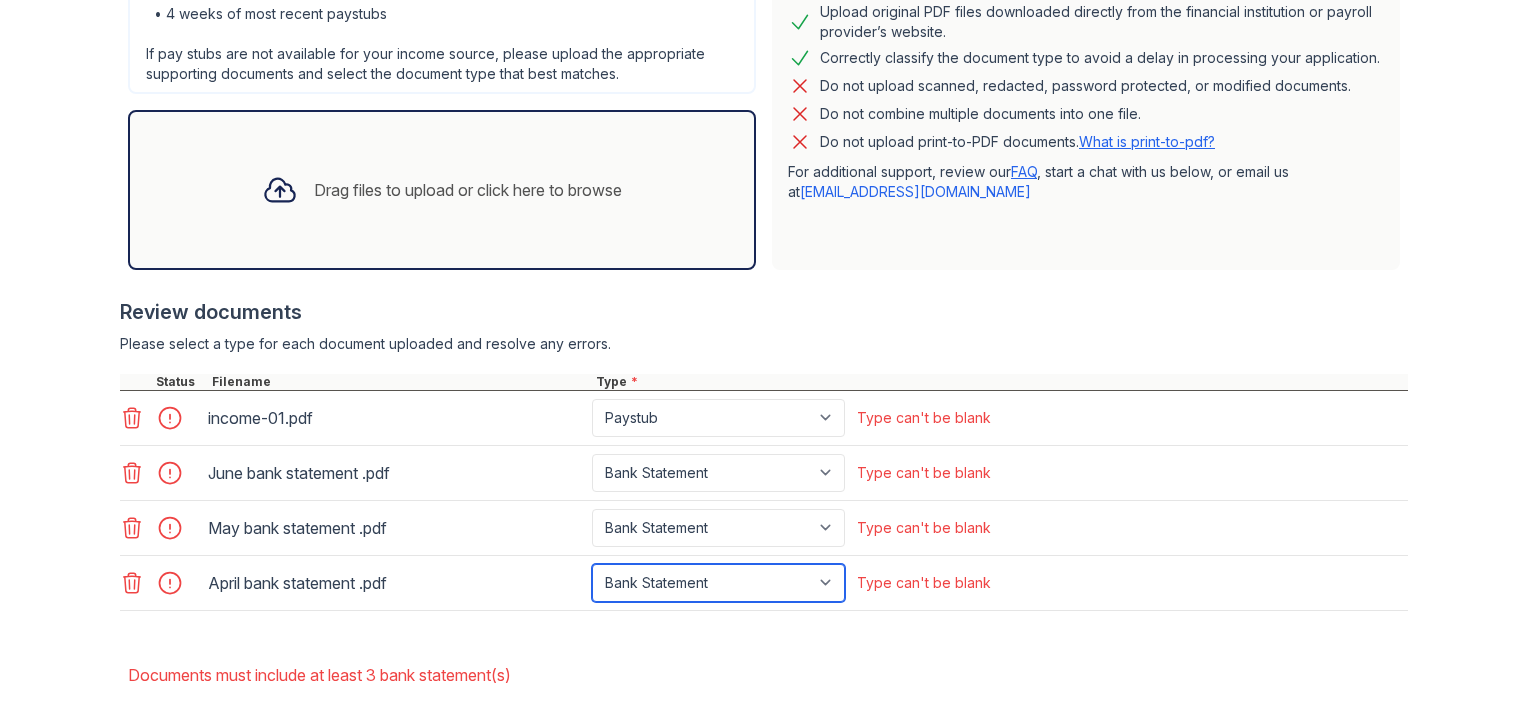 scroll, scrollTop: 678, scrollLeft: 0, axis: vertical 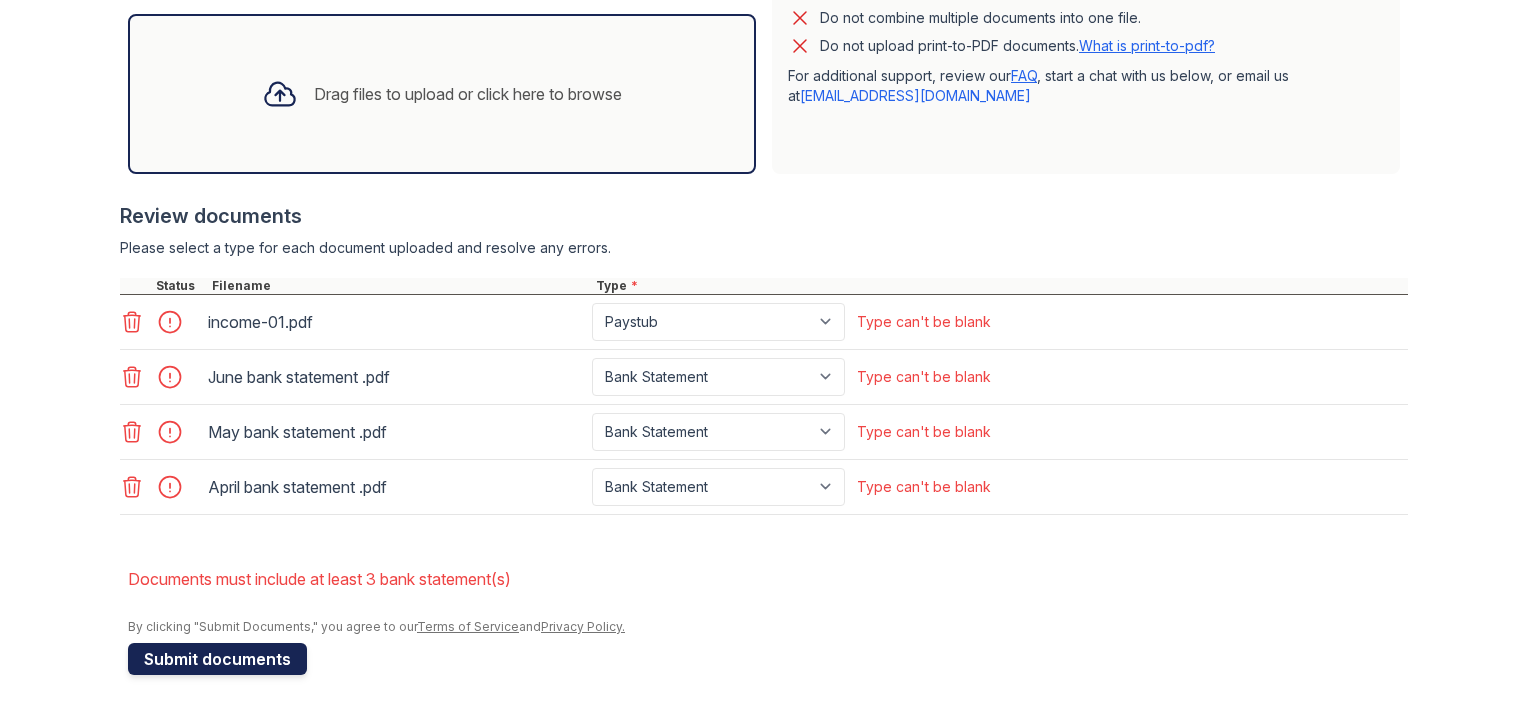 click on "Submit documents" at bounding box center (217, 659) 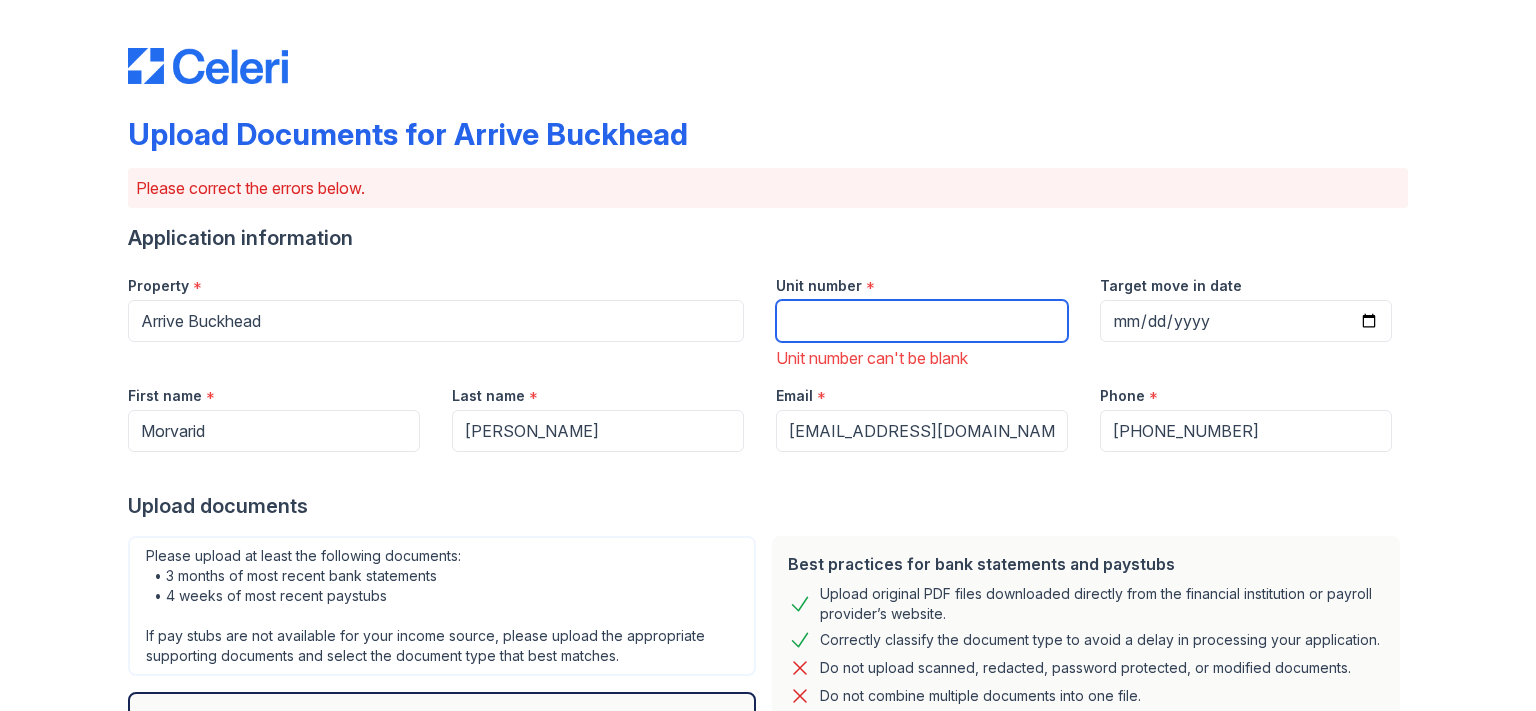 click on "Unit number" at bounding box center [922, 321] 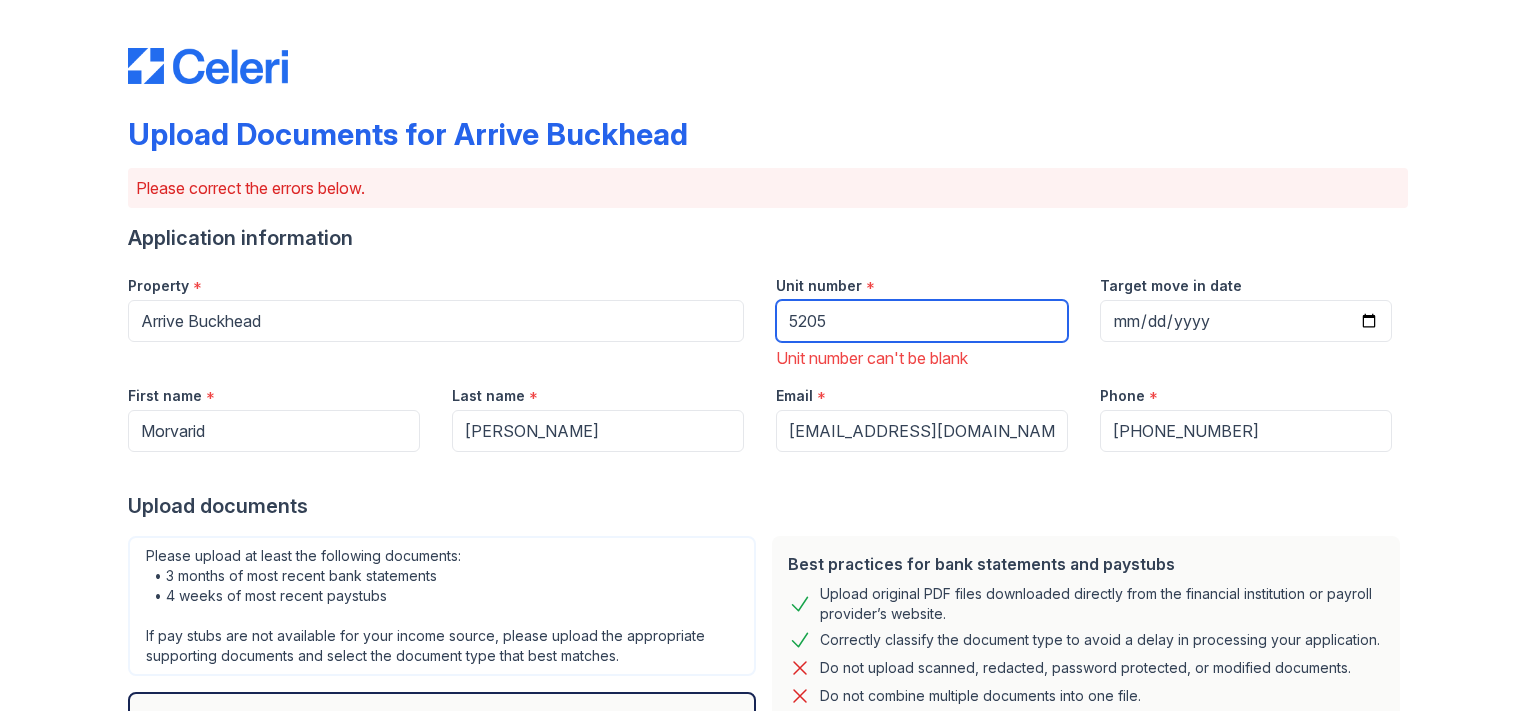 type on "5205" 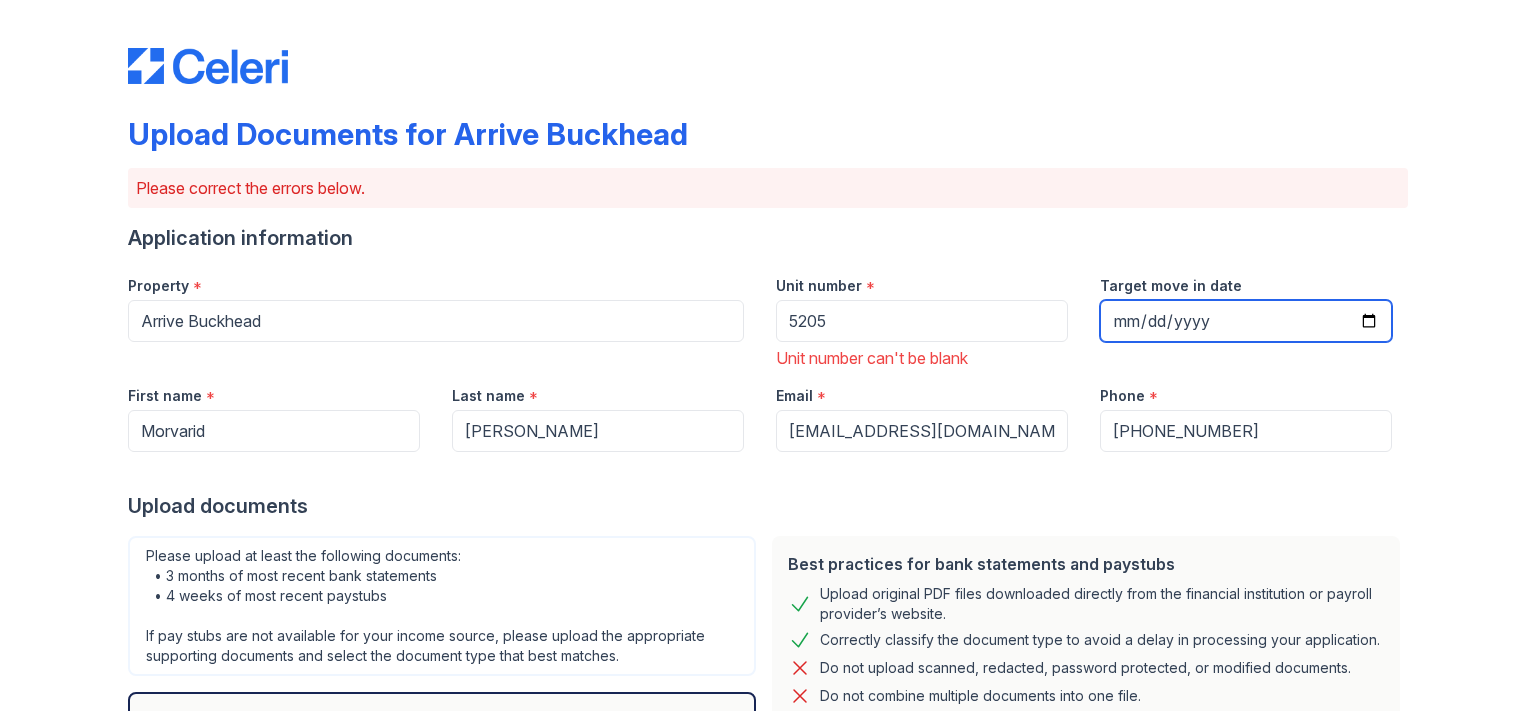 click on "Target move in date" at bounding box center (1246, 321) 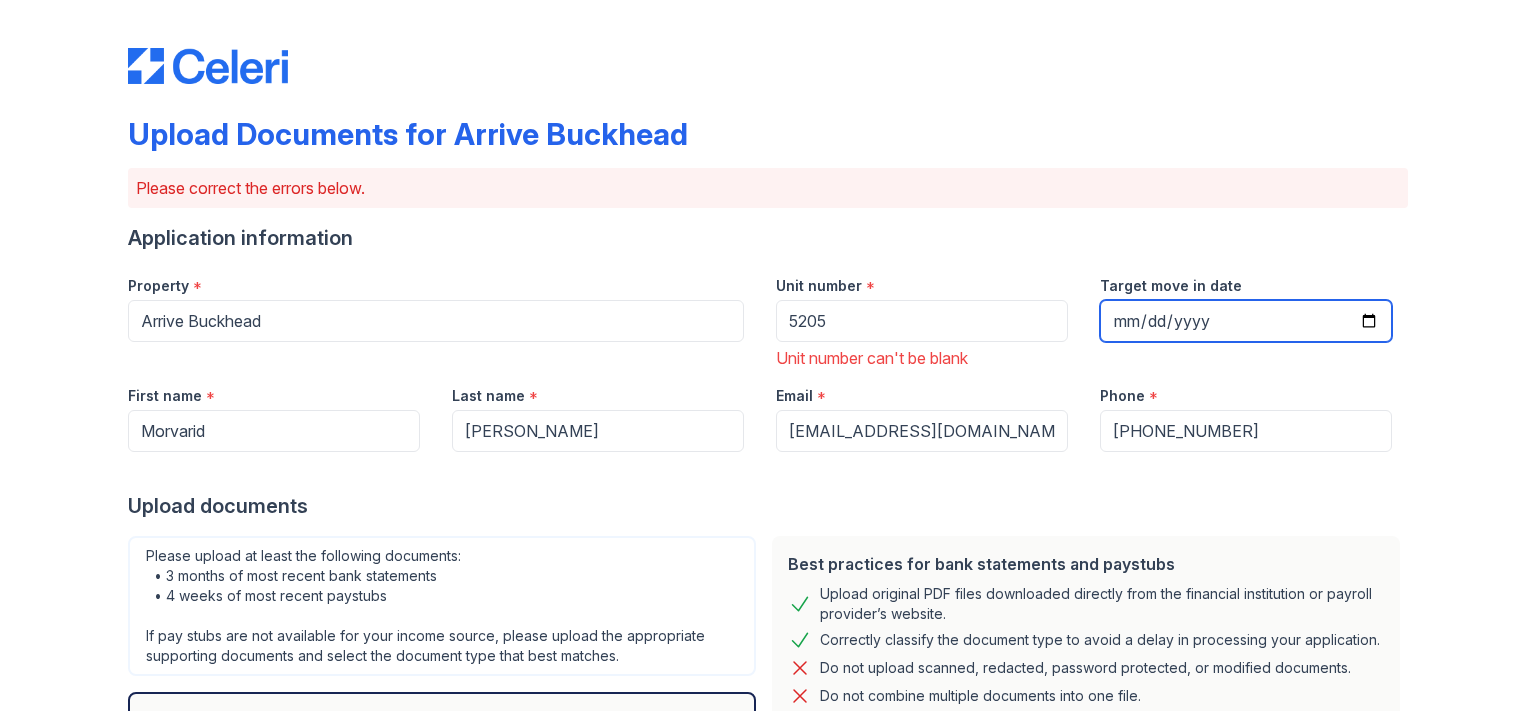type on "[DATE]" 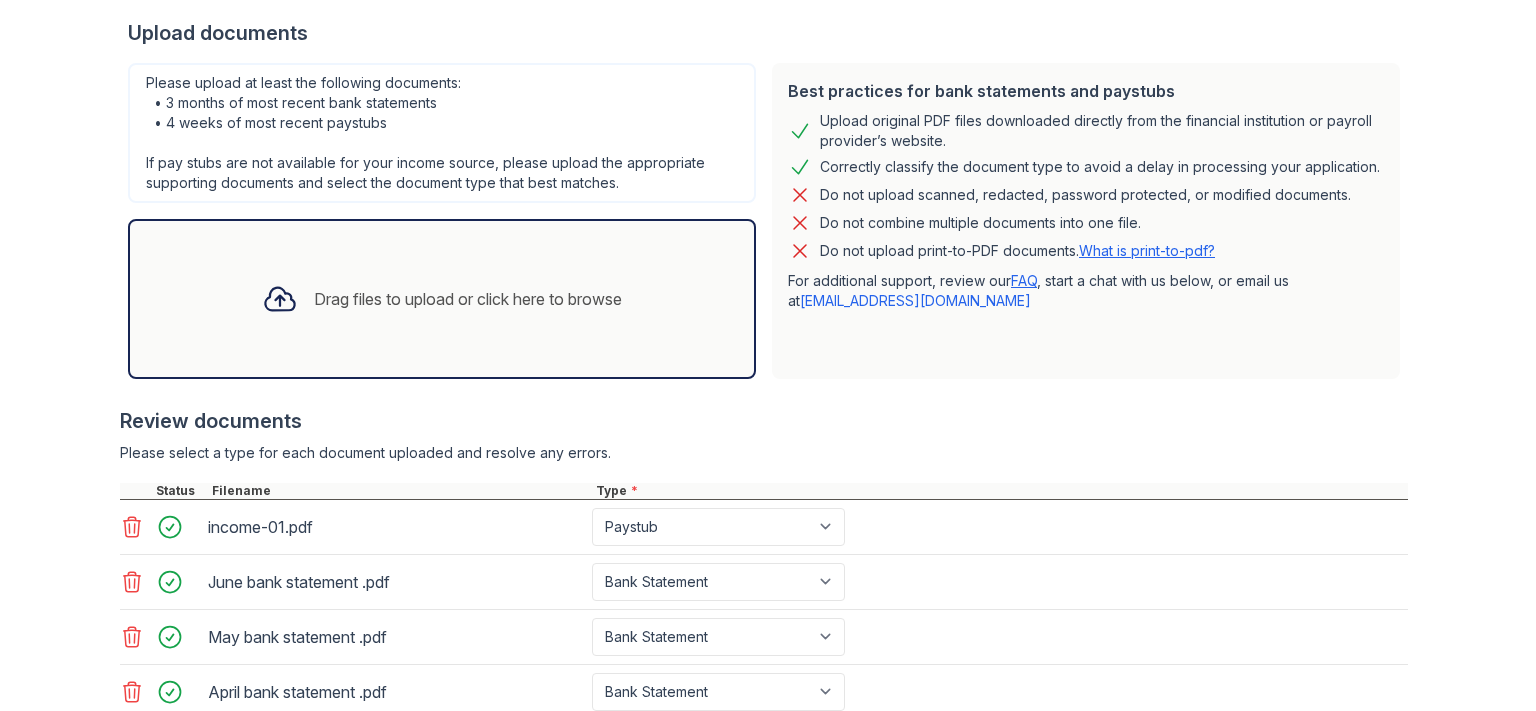 scroll, scrollTop: 614, scrollLeft: 0, axis: vertical 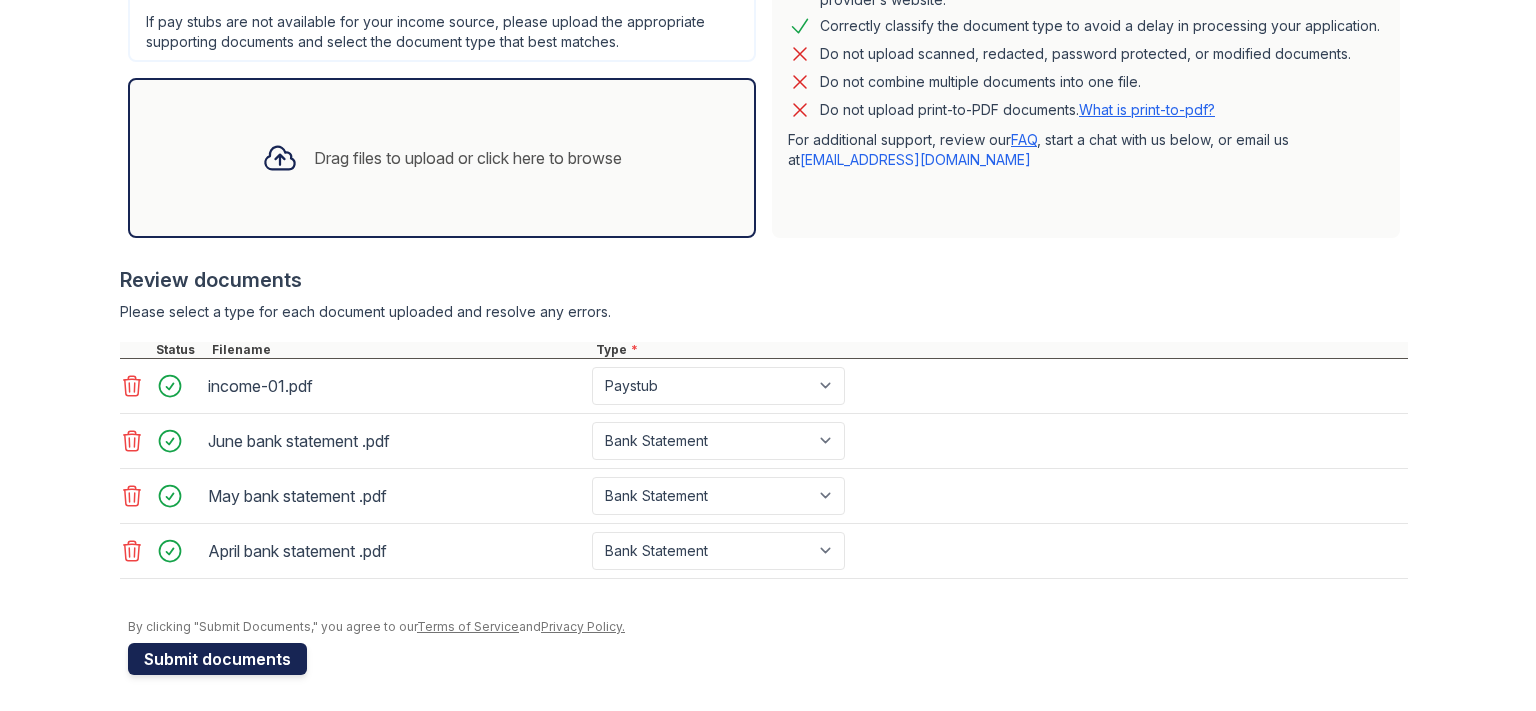 click on "Submit documents" at bounding box center (217, 659) 